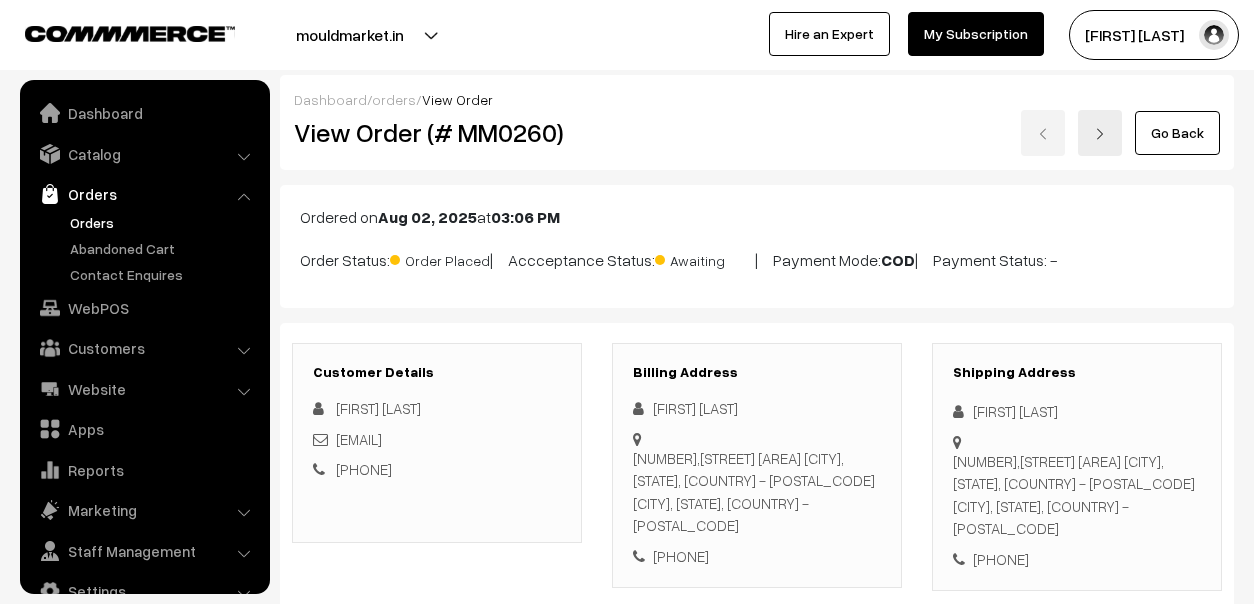 scroll, scrollTop: 799, scrollLeft: 0, axis: vertical 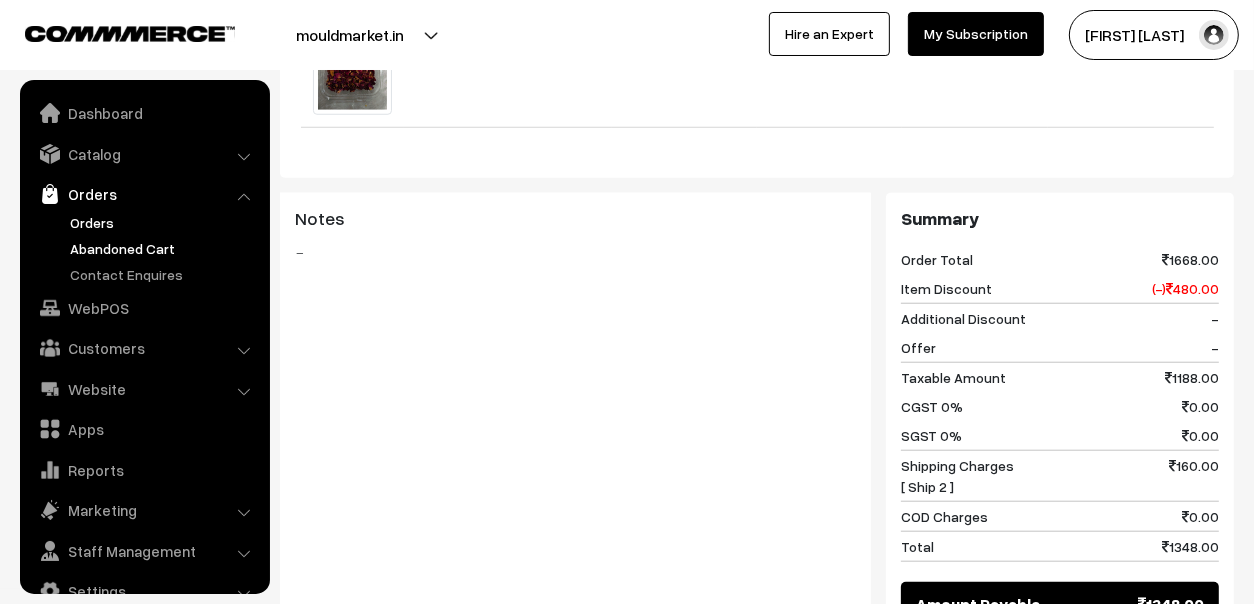 click on "Abandoned Cart" at bounding box center (164, 248) 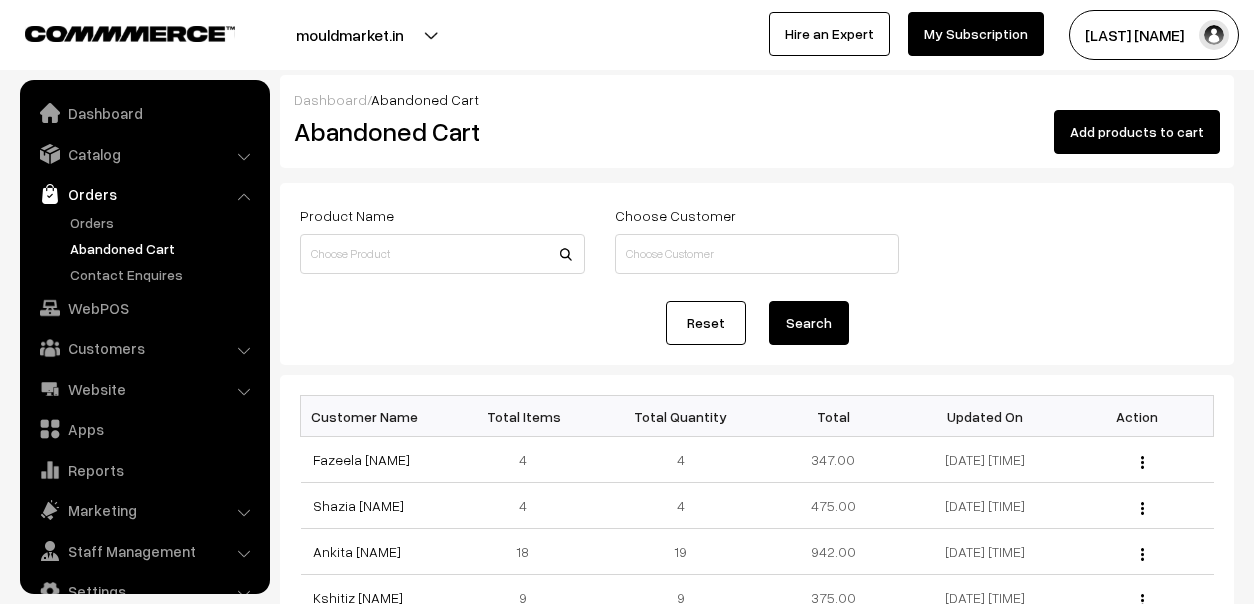 scroll, scrollTop: 0, scrollLeft: 0, axis: both 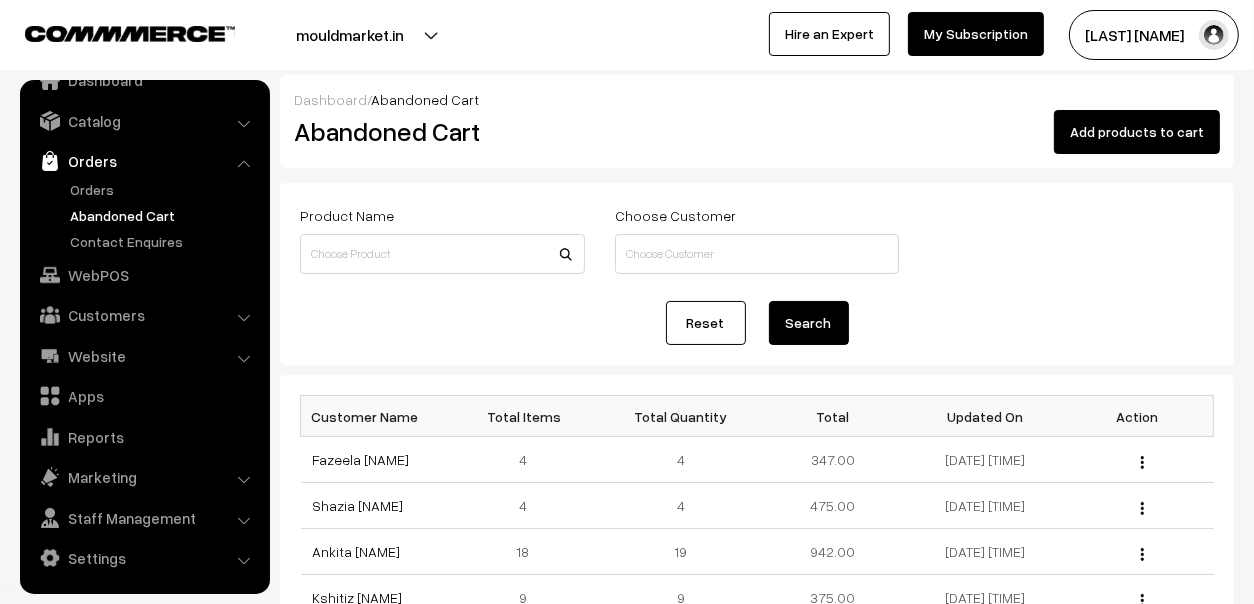 click on "Orders" at bounding box center [145, 215] 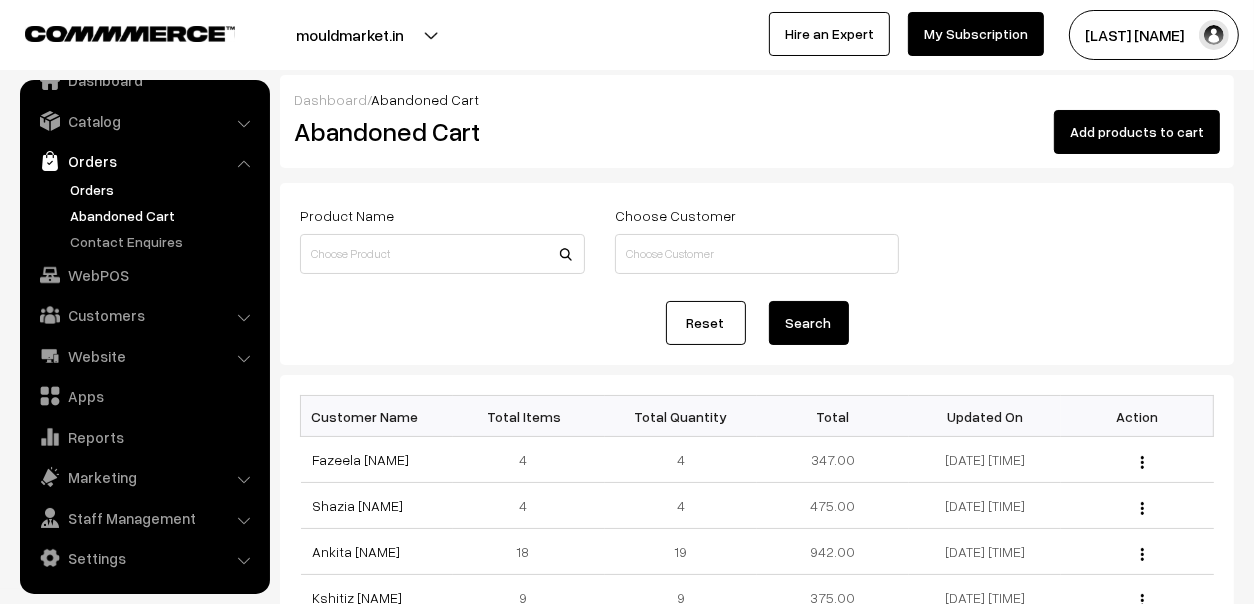 click on "Orders" at bounding box center (164, 189) 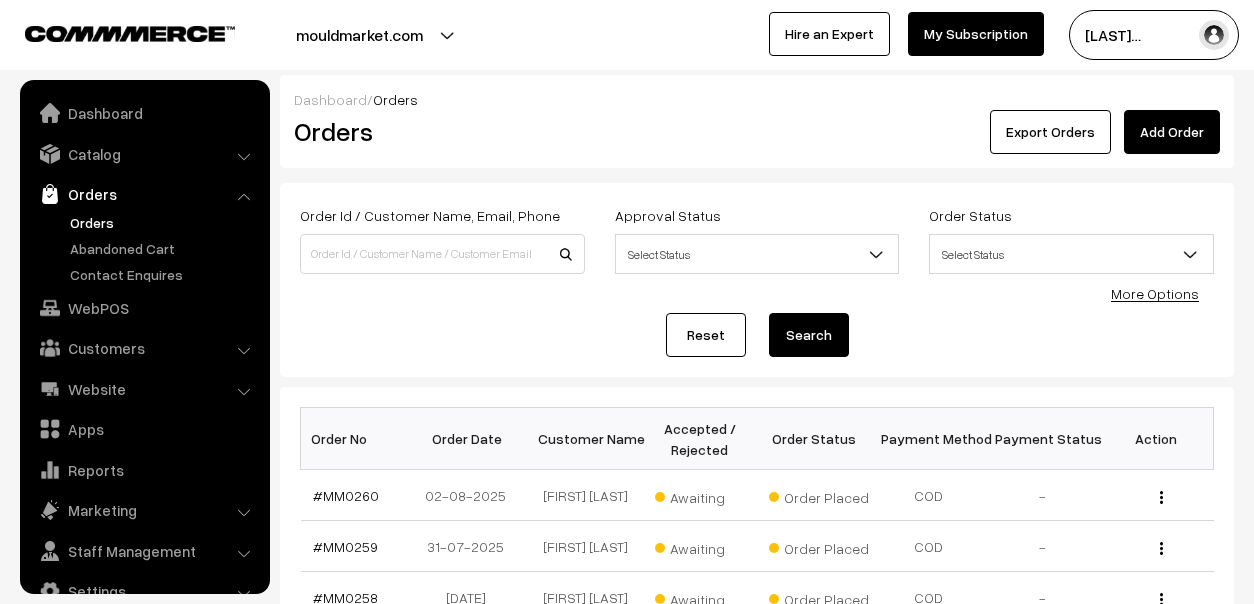 scroll, scrollTop: 699, scrollLeft: 0, axis: vertical 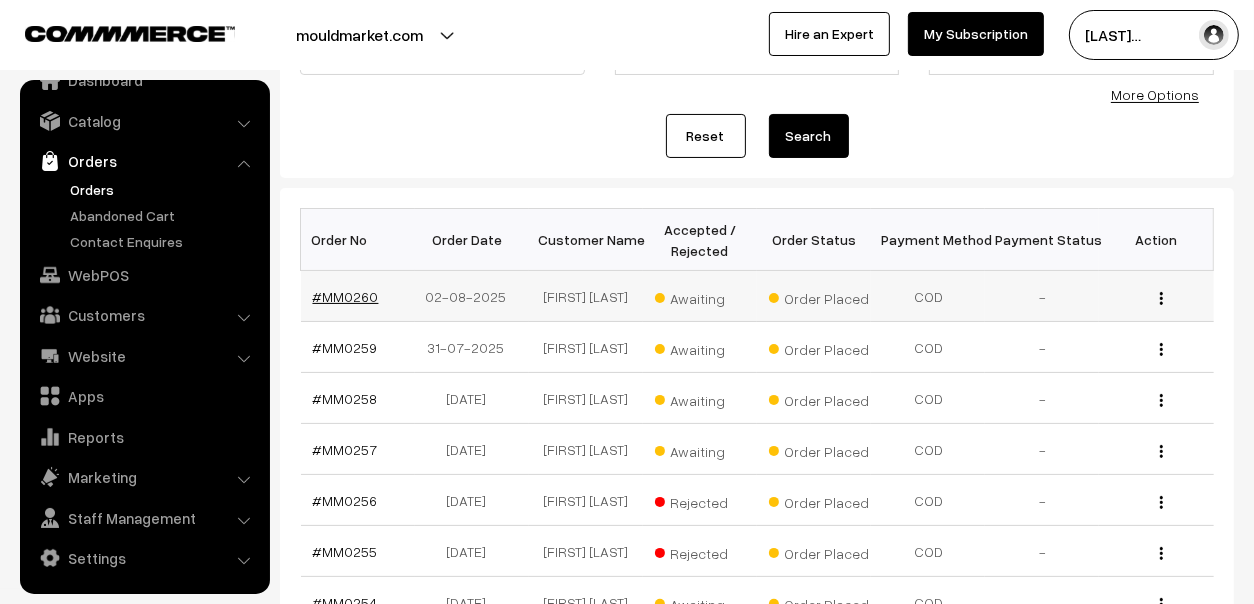 click on "#MM0260" at bounding box center (346, 296) 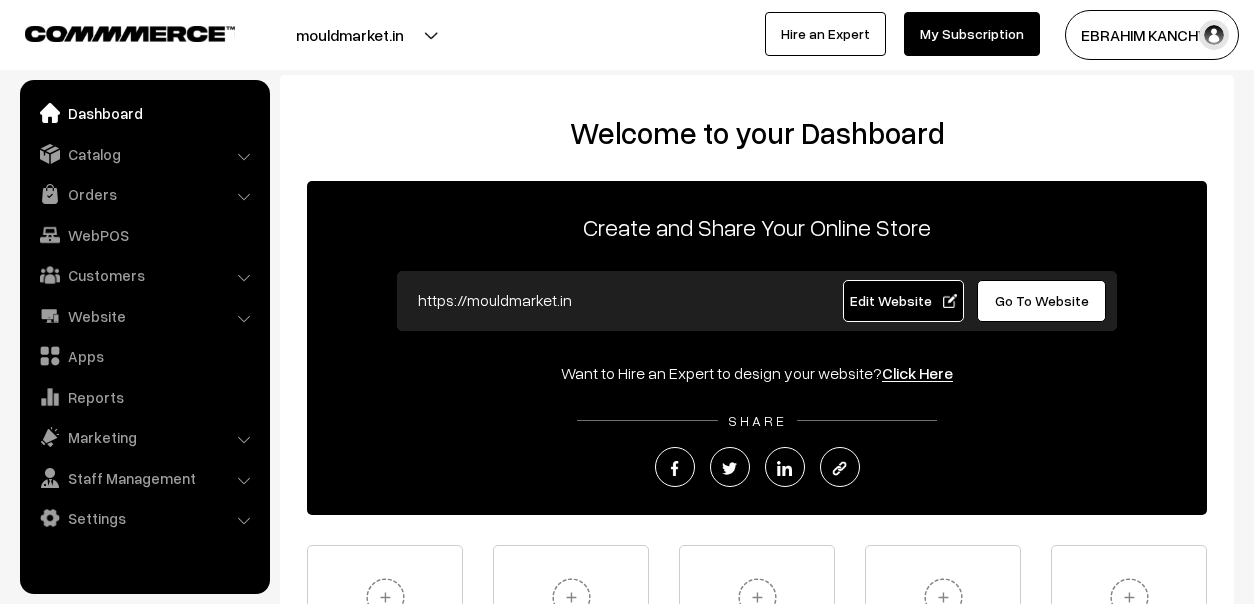 scroll, scrollTop: 0, scrollLeft: 0, axis: both 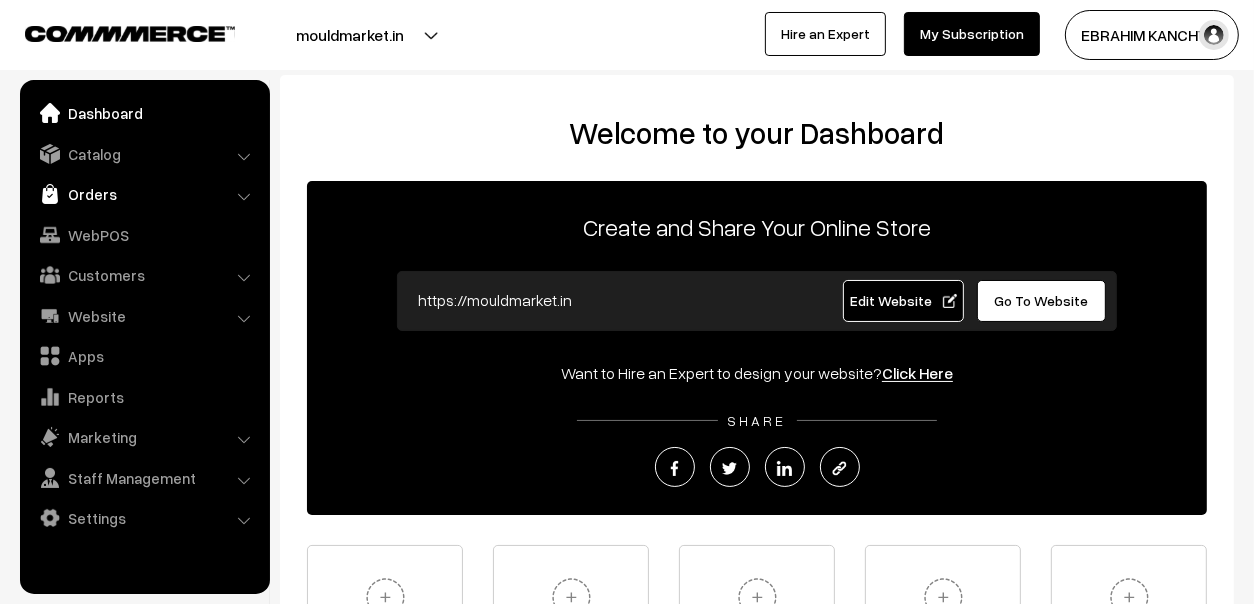 click on "Orders" at bounding box center (144, 194) 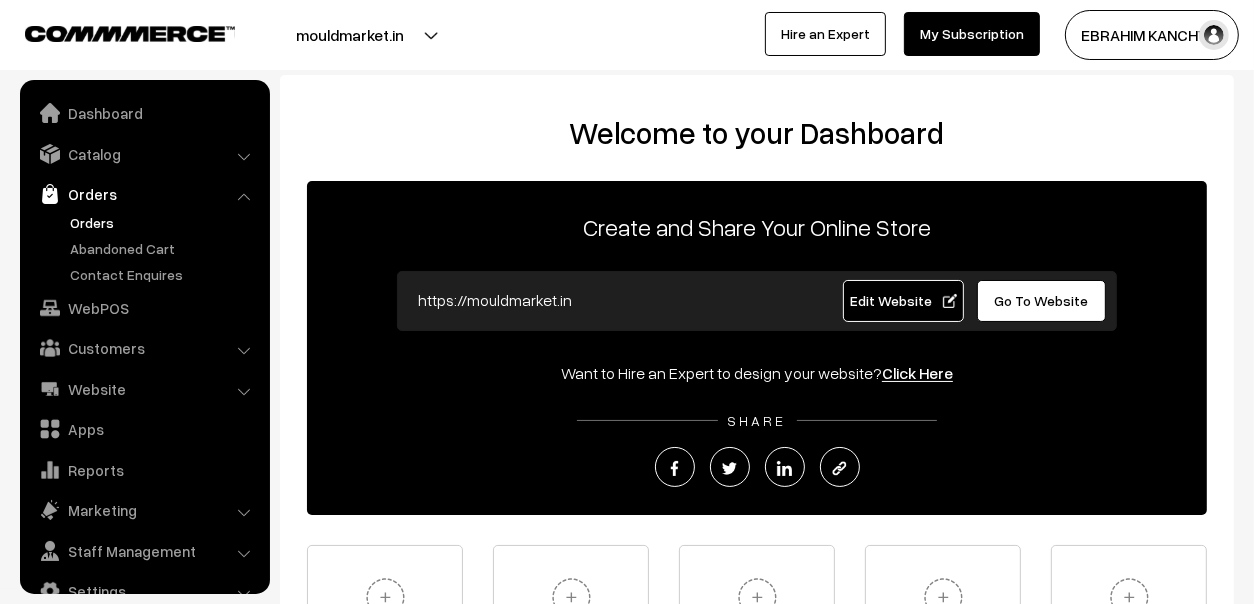 click on "Orders" at bounding box center [164, 222] 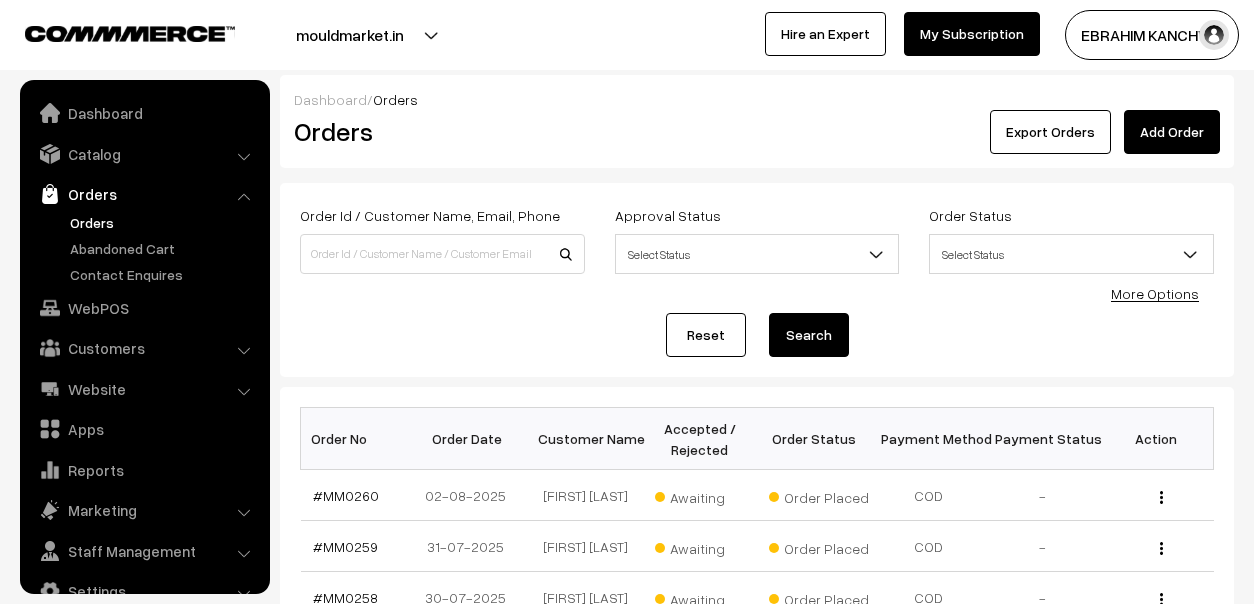 scroll, scrollTop: 0, scrollLeft: 0, axis: both 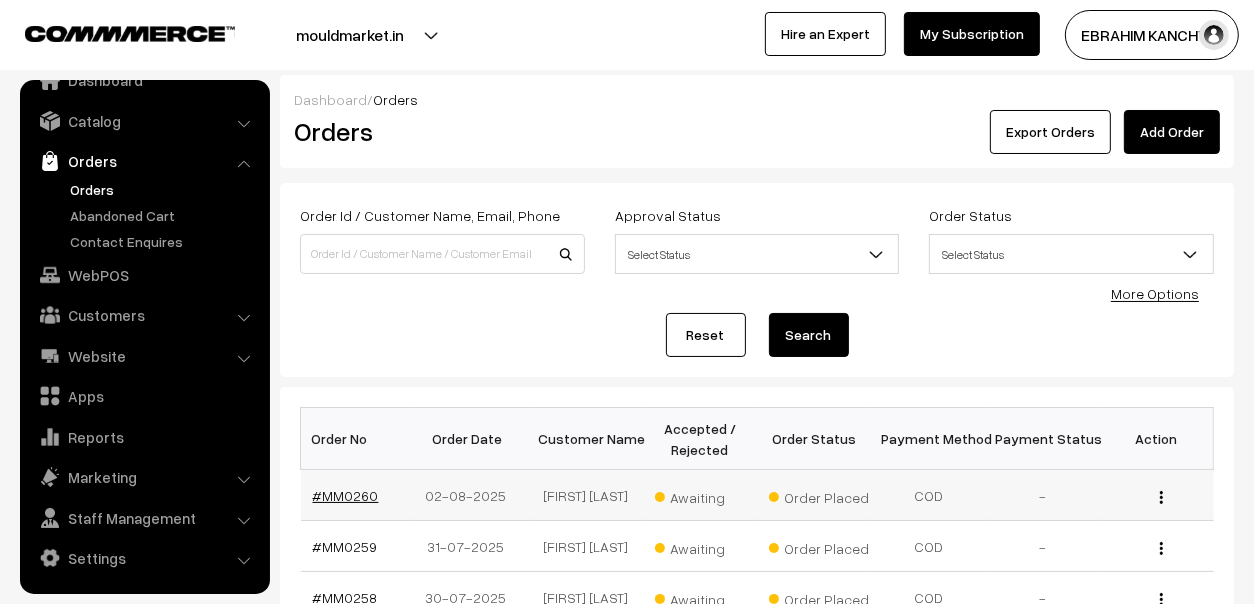 click on "#MM0260" at bounding box center (346, 495) 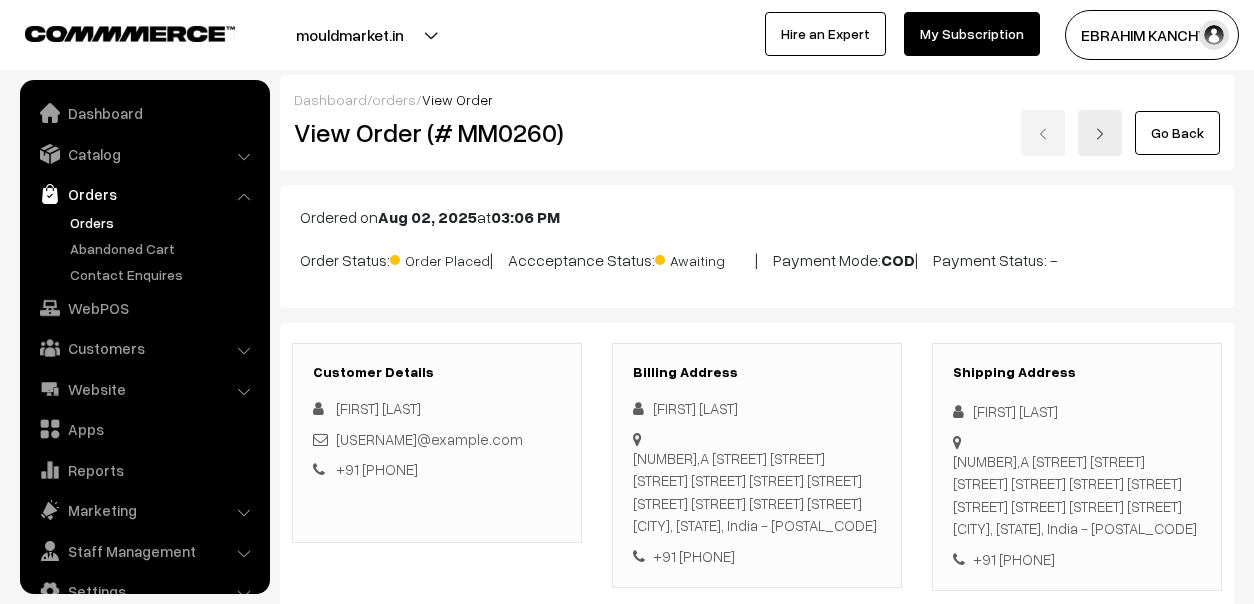 scroll, scrollTop: 0, scrollLeft: 0, axis: both 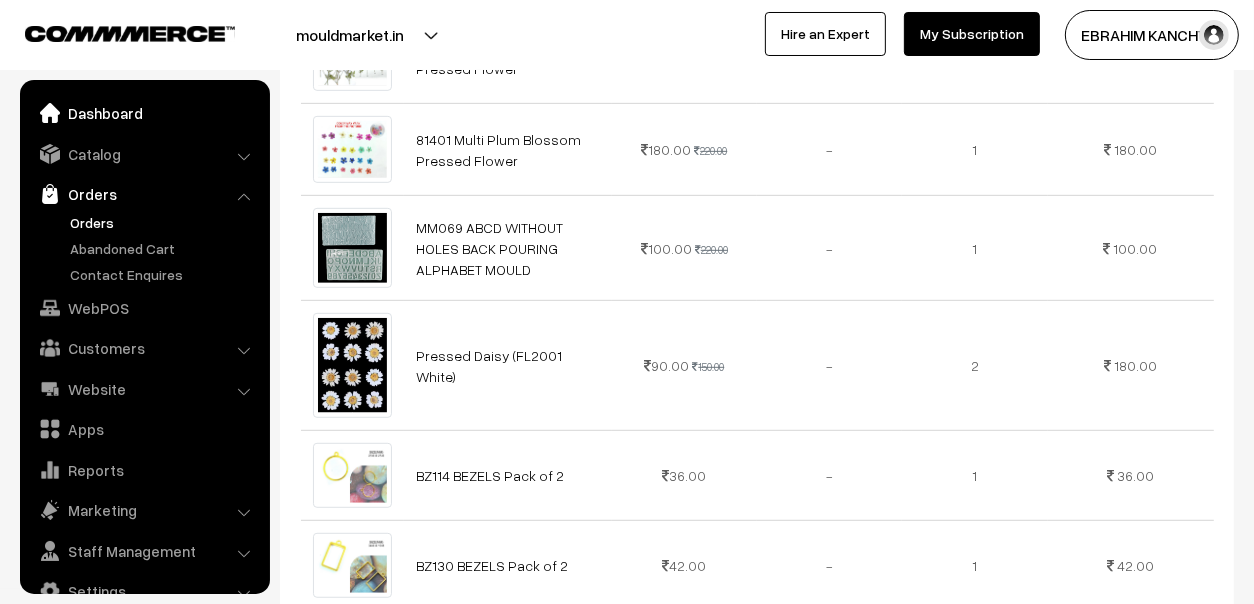 click on "Dashboard" at bounding box center [144, 113] 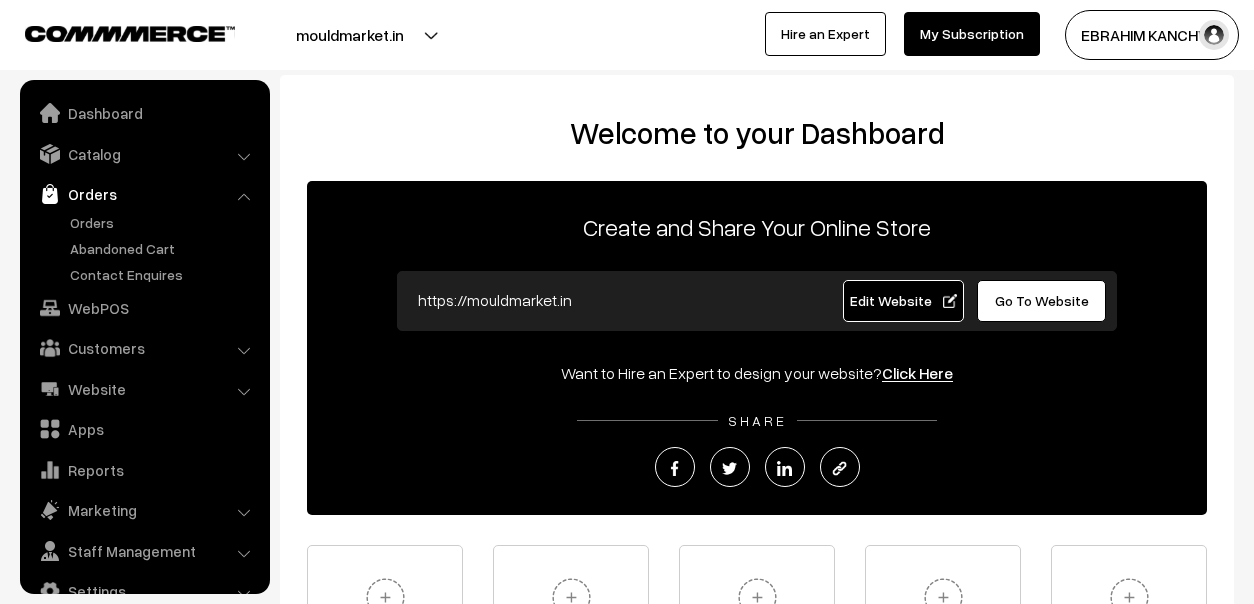 scroll, scrollTop: 0, scrollLeft: 0, axis: both 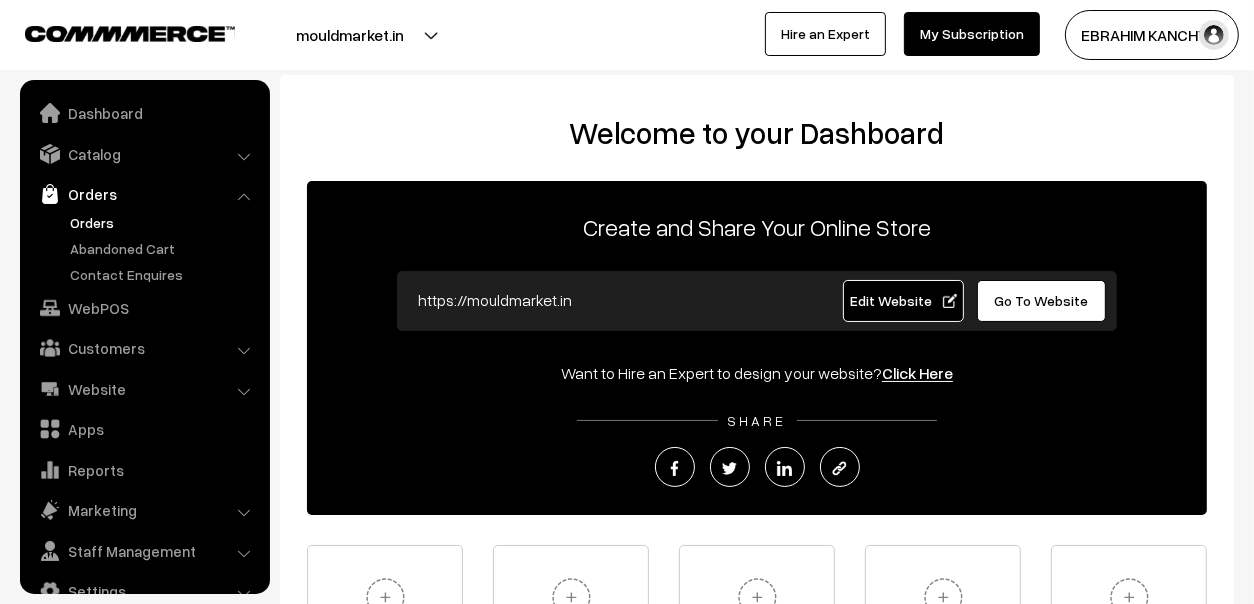 click on "Orders" at bounding box center (164, 222) 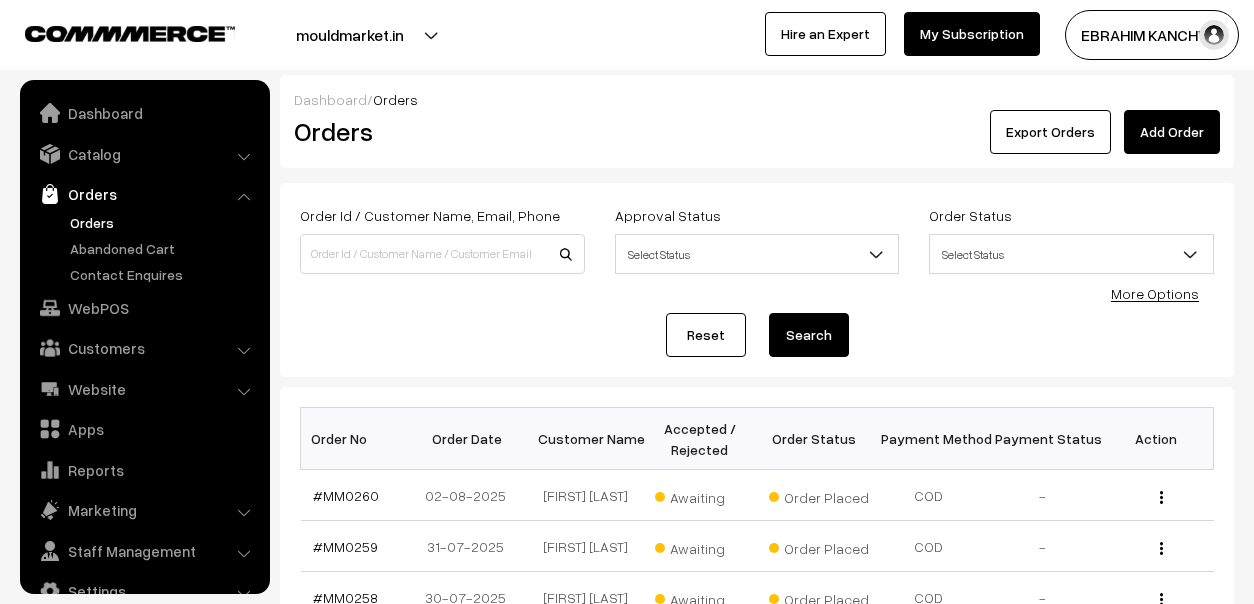 scroll, scrollTop: 0, scrollLeft: 0, axis: both 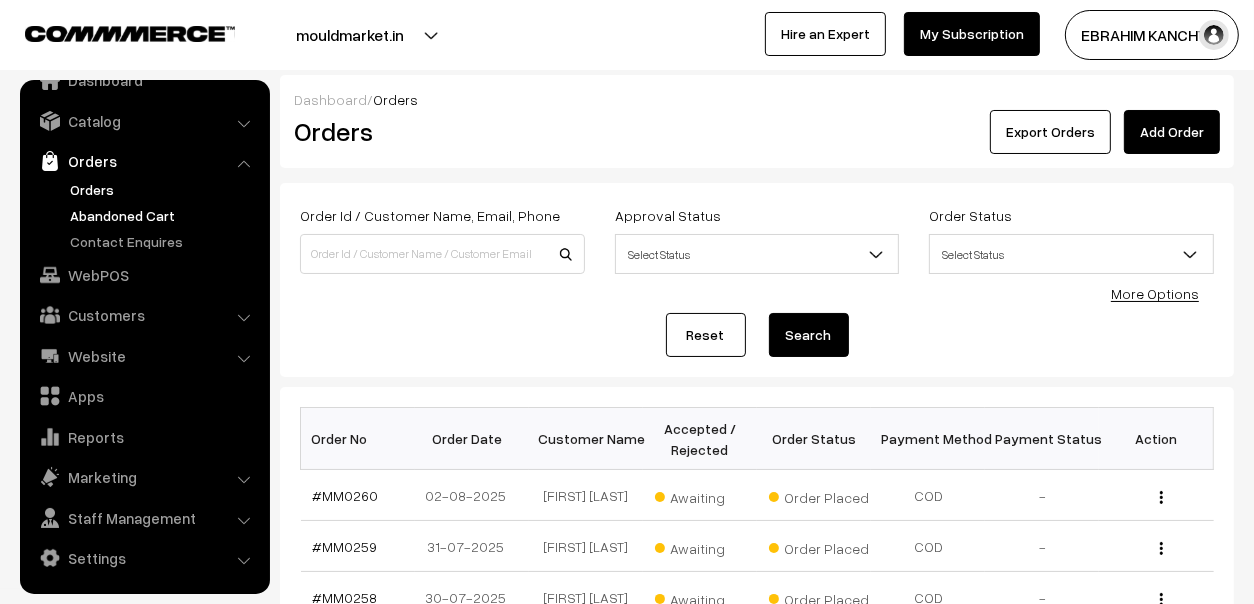 click on "Abandoned Cart" at bounding box center (164, 215) 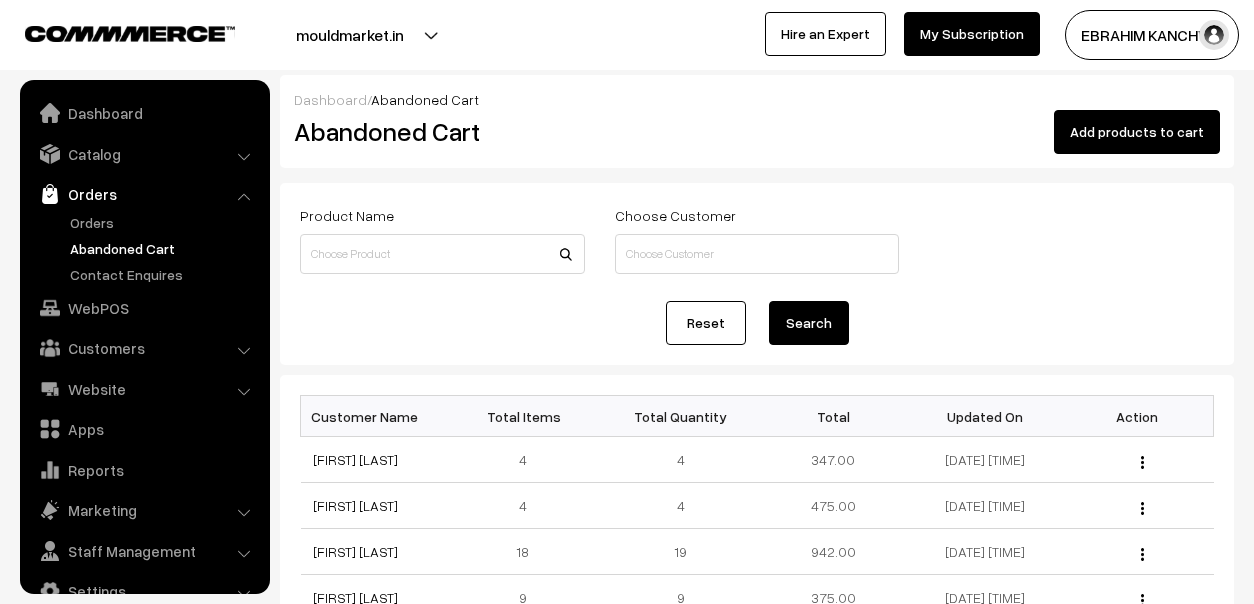 scroll, scrollTop: 0, scrollLeft: 0, axis: both 